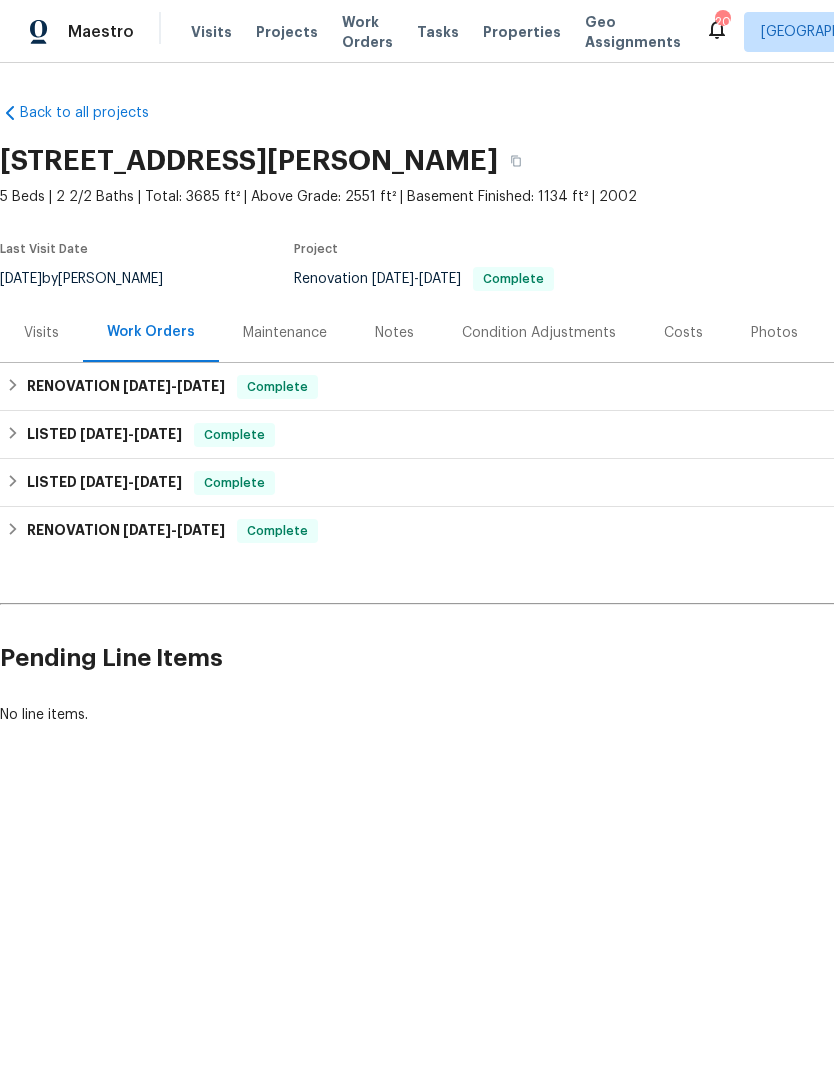 scroll, scrollTop: 0, scrollLeft: 0, axis: both 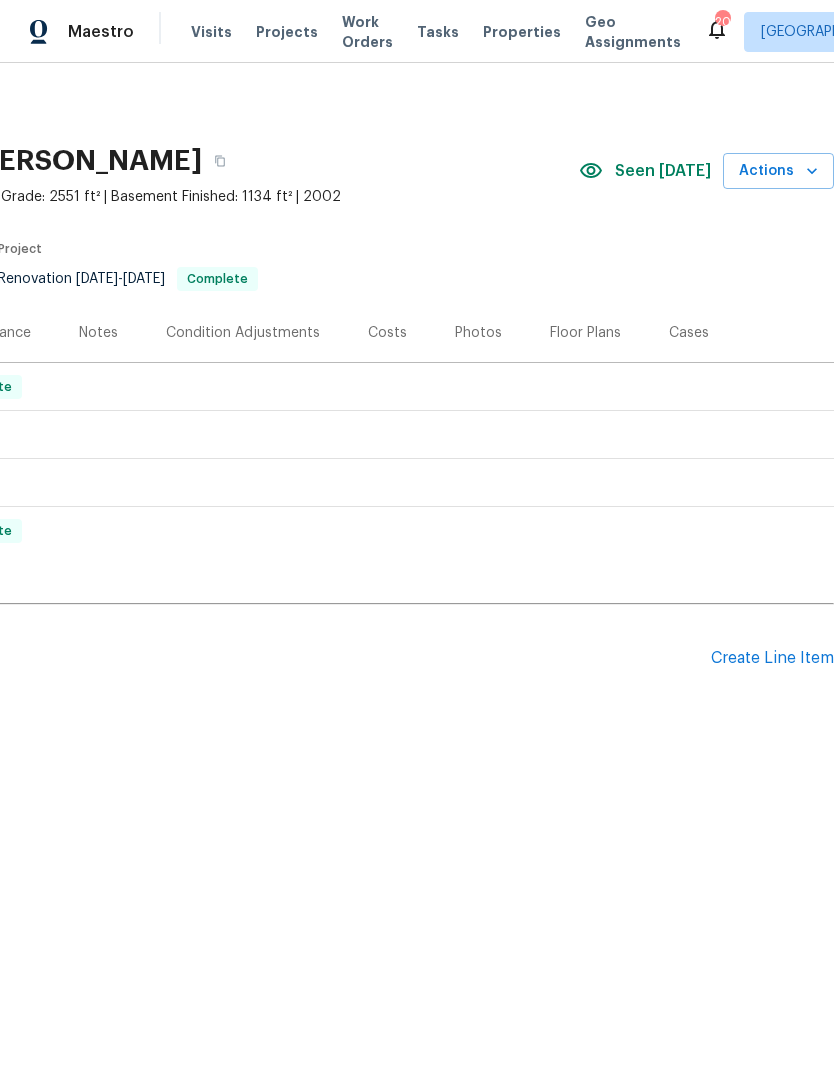 click on "Properties" at bounding box center [522, 32] 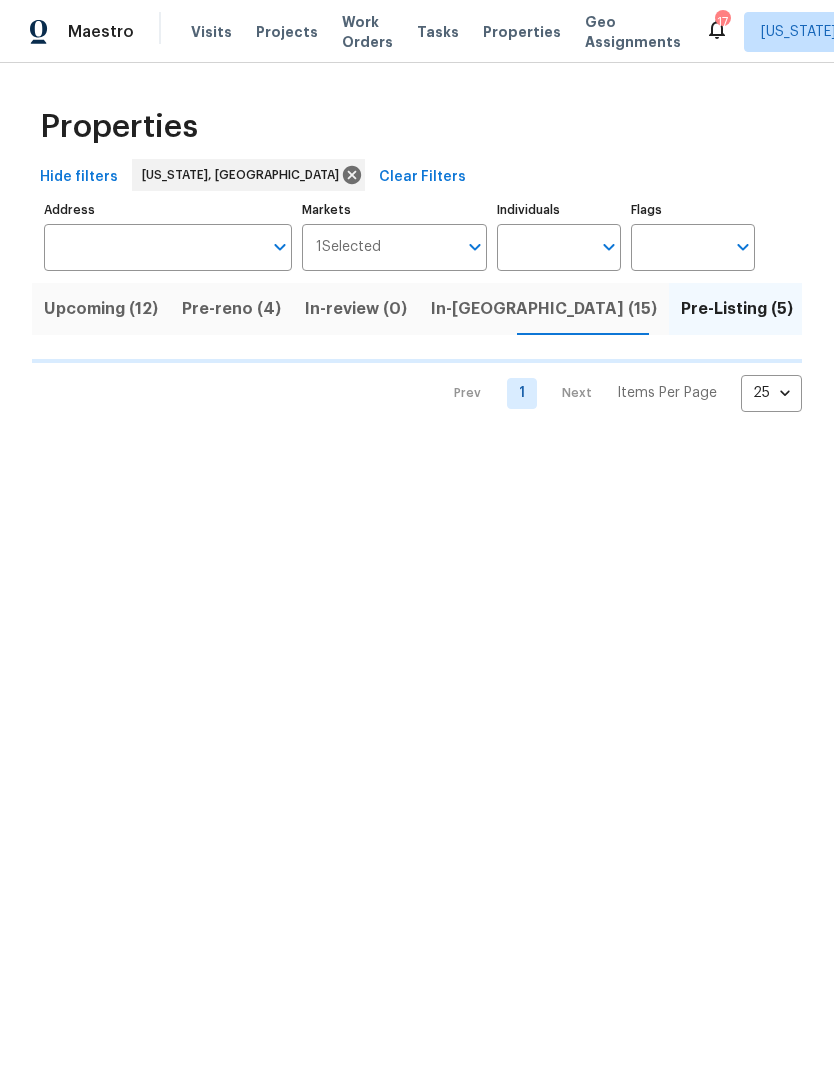 scroll, scrollTop: 0, scrollLeft: 0, axis: both 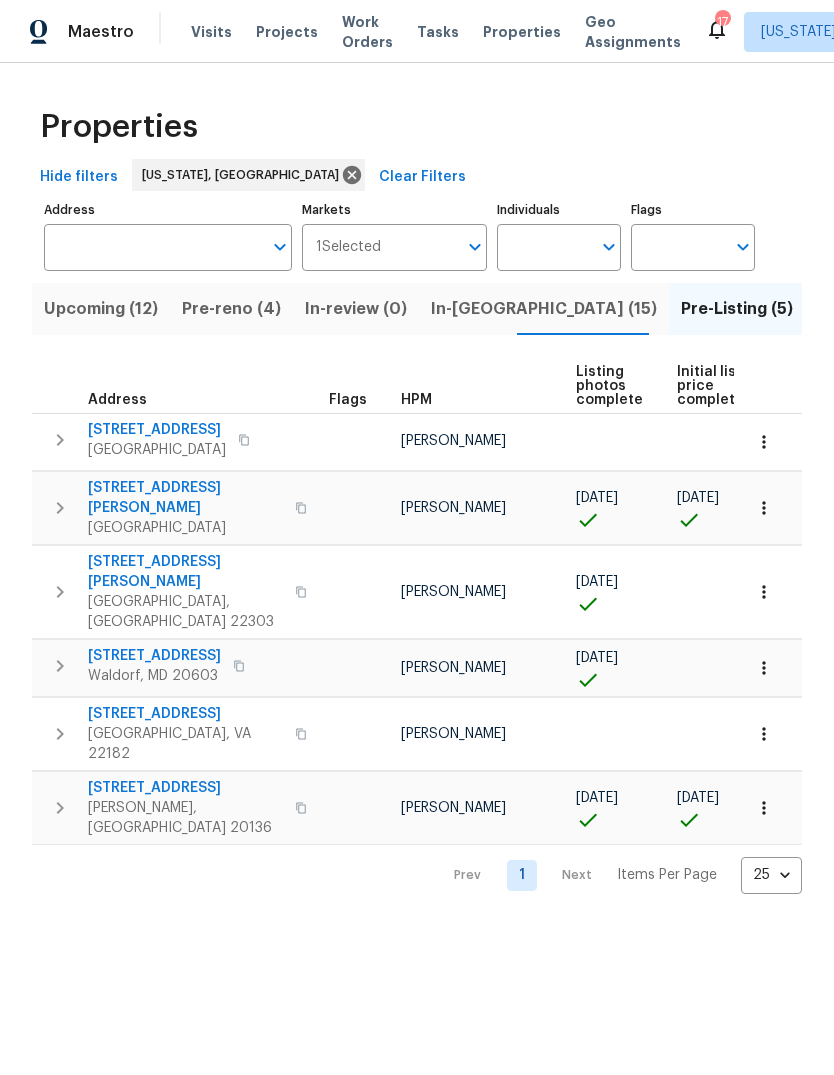 click on "In-[GEOGRAPHIC_DATA] (15)" at bounding box center [544, 309] 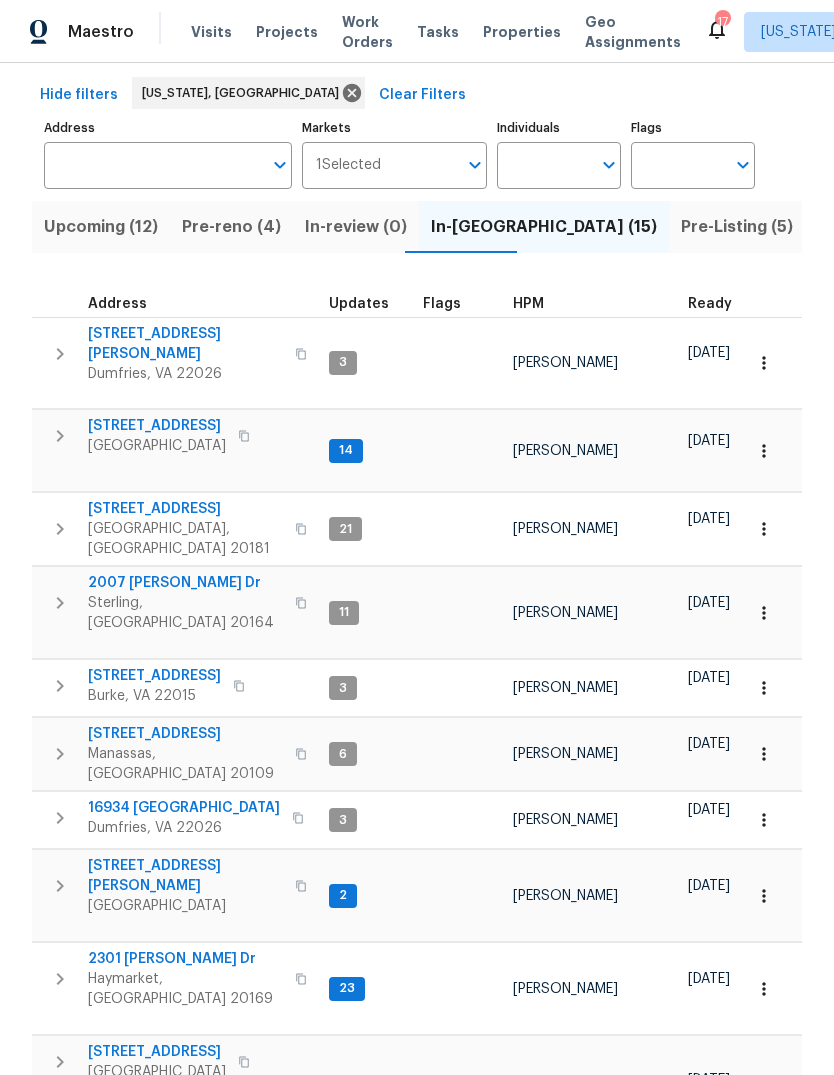 scroll, scrollTop: 81, scrollLeft: 0, axis: vertical 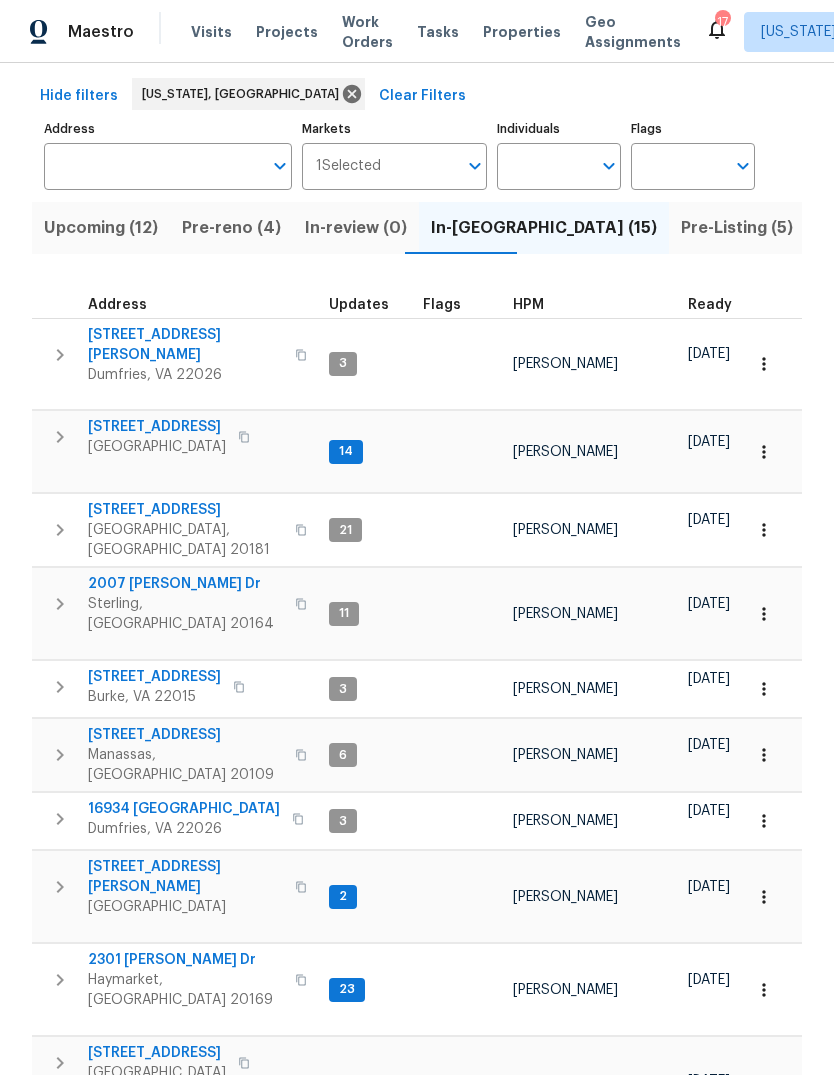 click on "[STREET_ADDRESS]" at bounding box center [155, 1164] 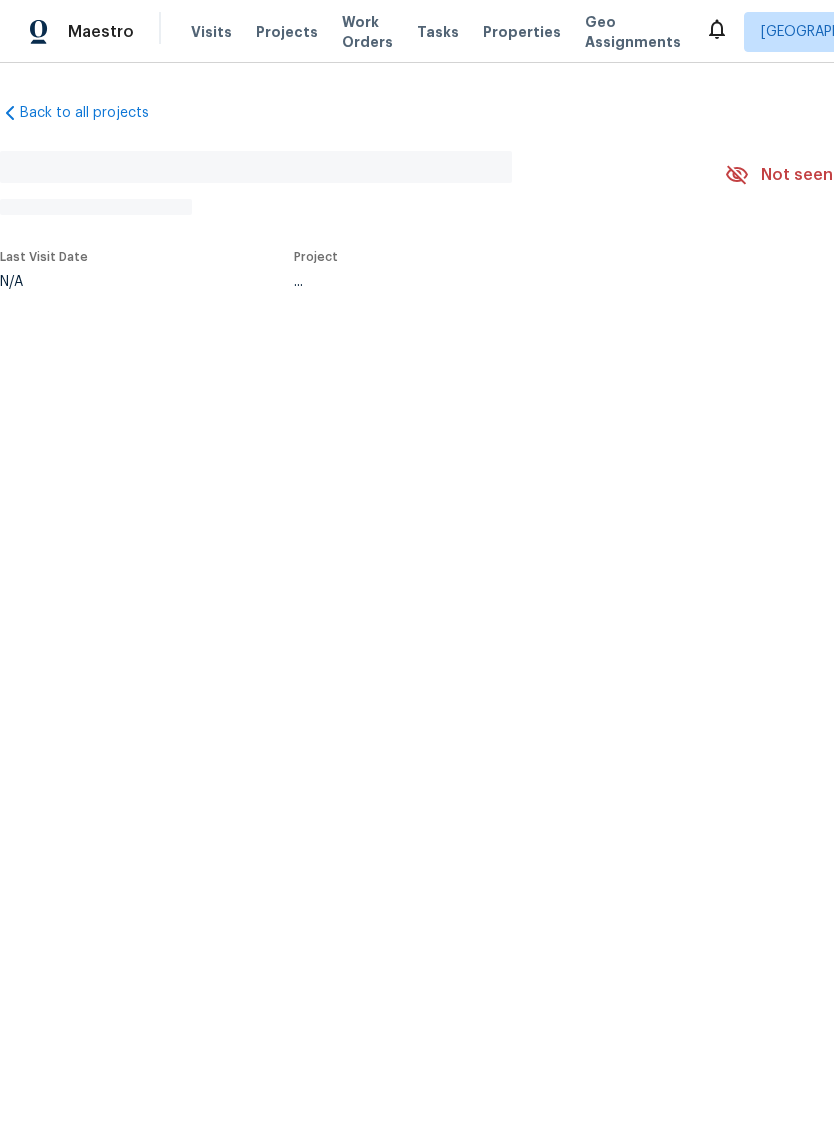 scroll, scrollTop: 0, scrollLeft: 0, axis: both 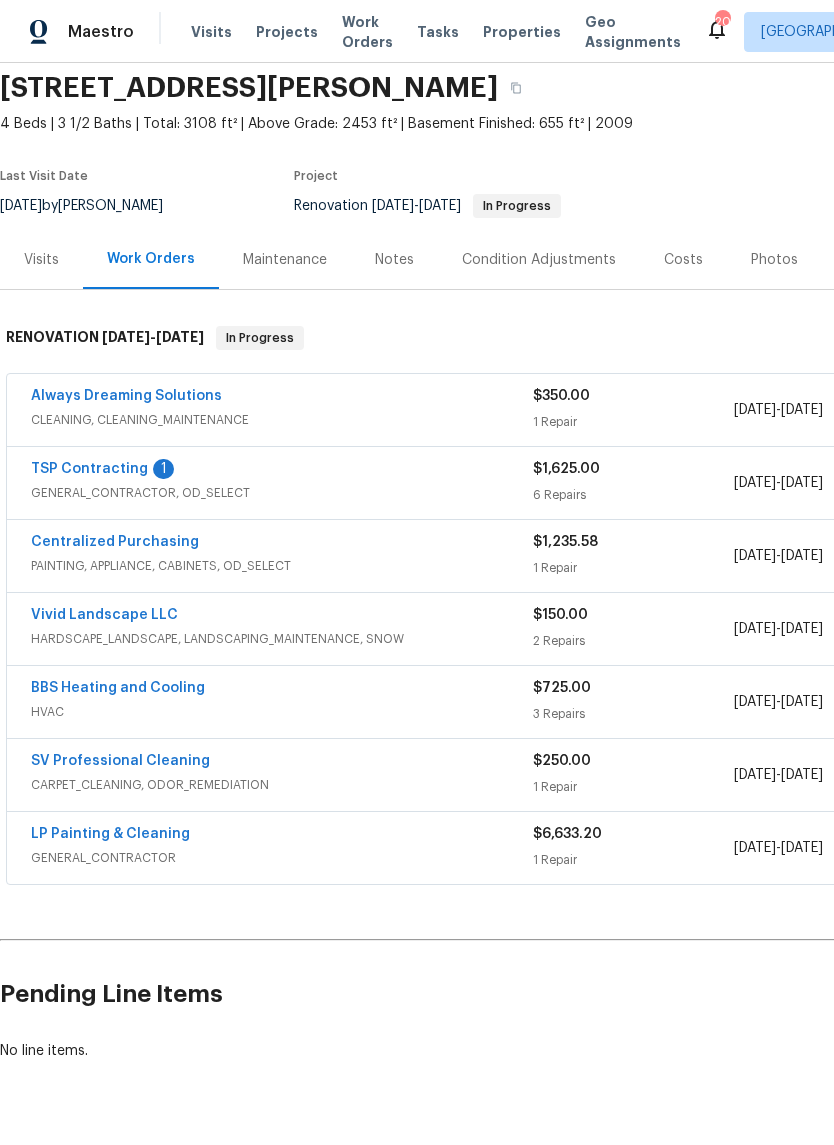 click on "TSP Contracting" at bounding box center [89, 469] 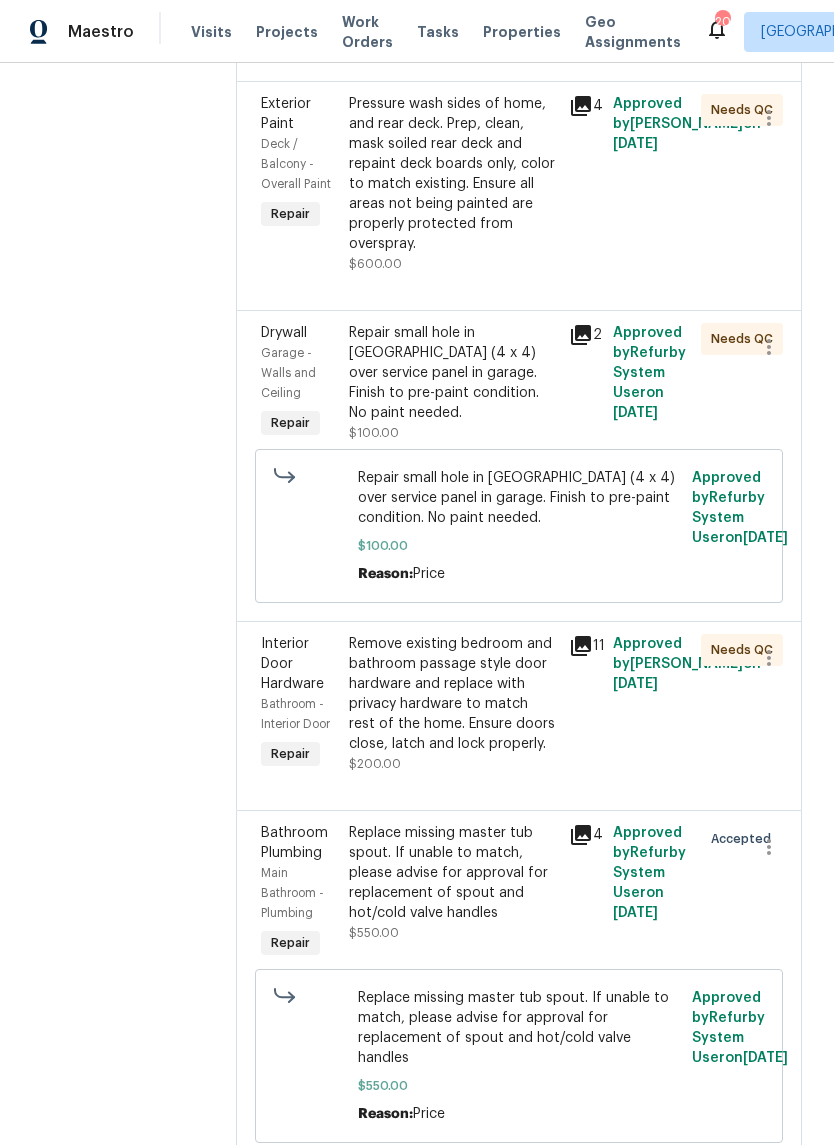 scroll, scrollTop: 654, scrollLeft: 0, axis: vertical 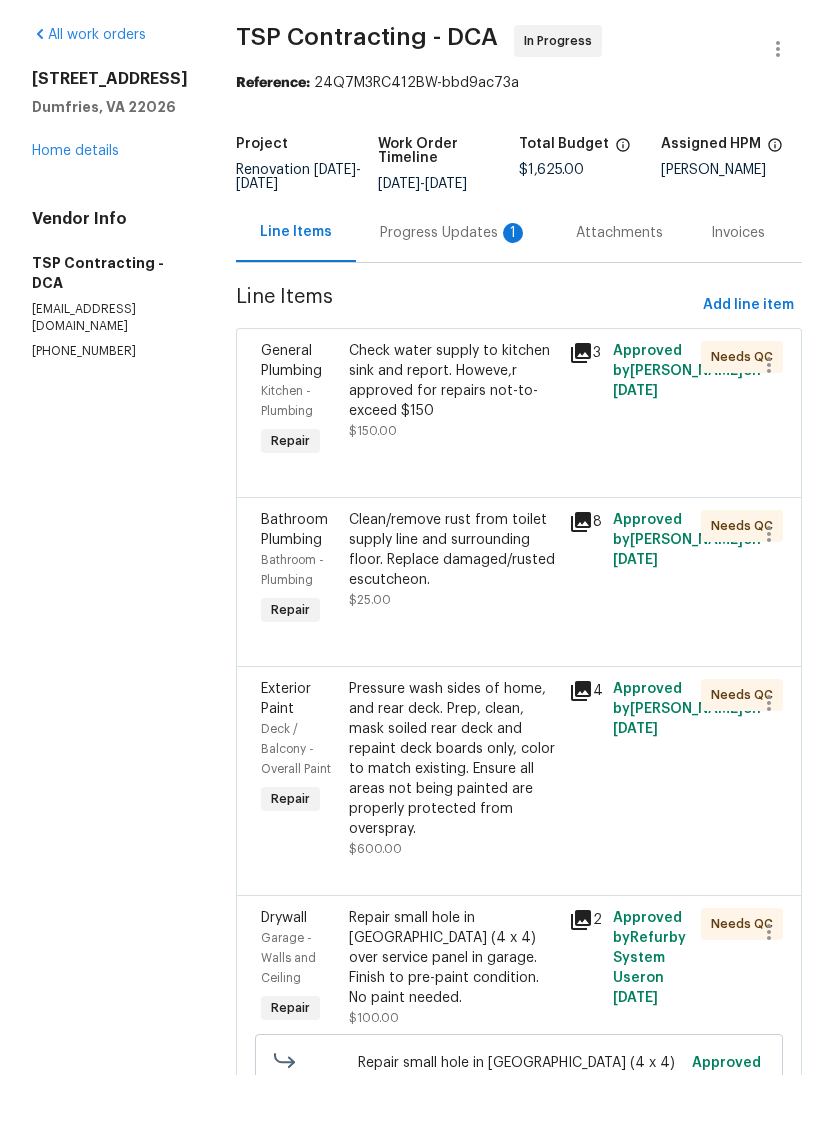 click on "Home details" at bounding box center [75, 221] 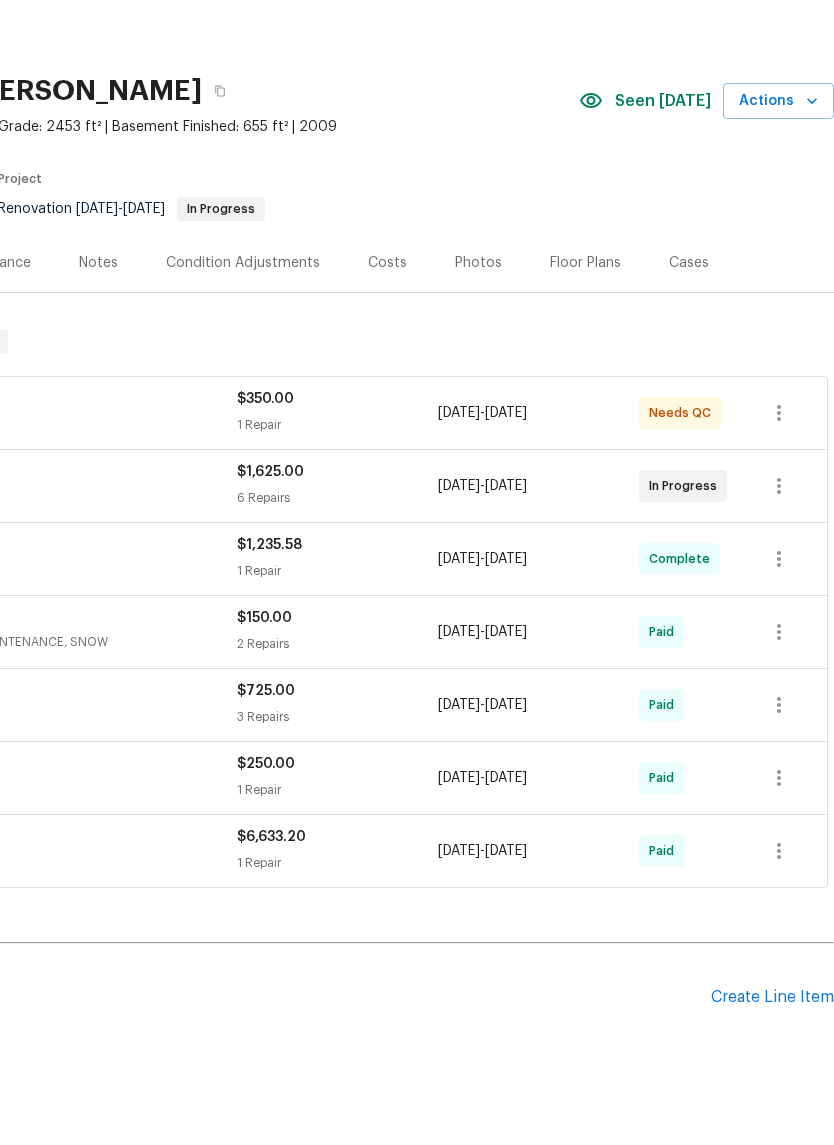 scroll, scrollTop: 0, scrollLeft: 296, axis: horizontal 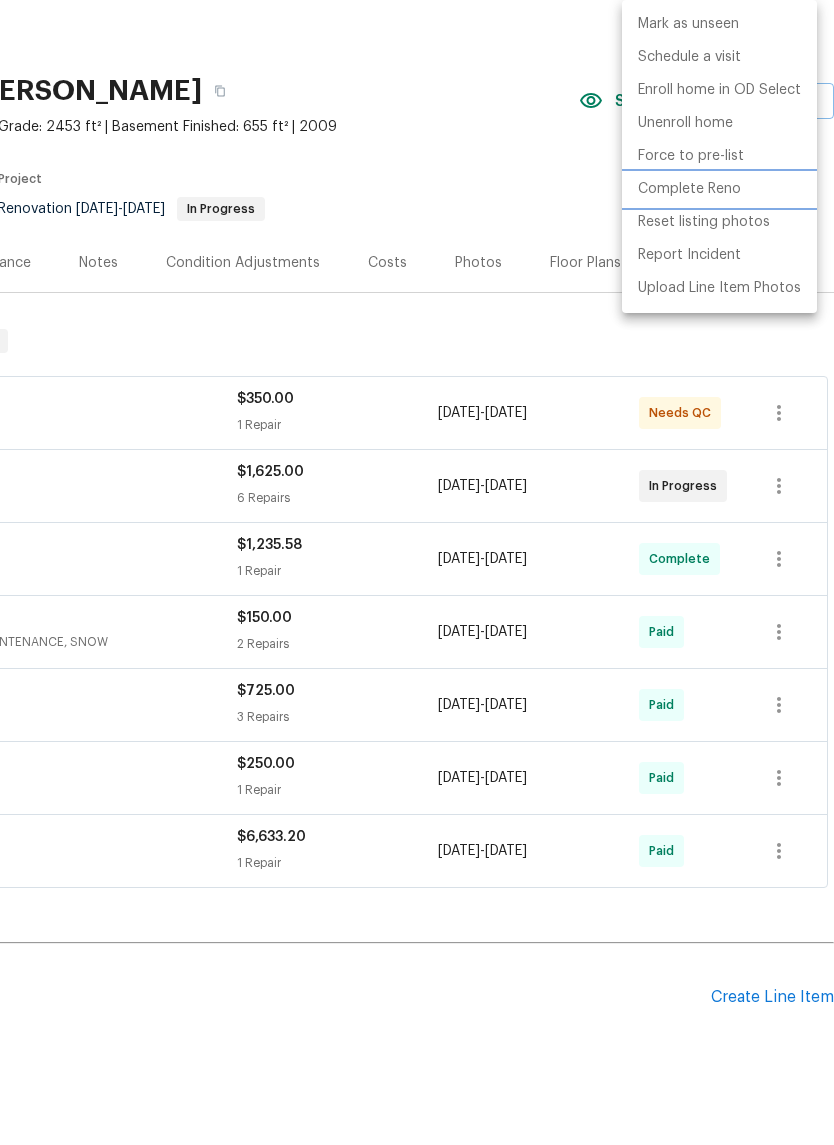 click on "Complete Reno" at bounding box center (689, 259) 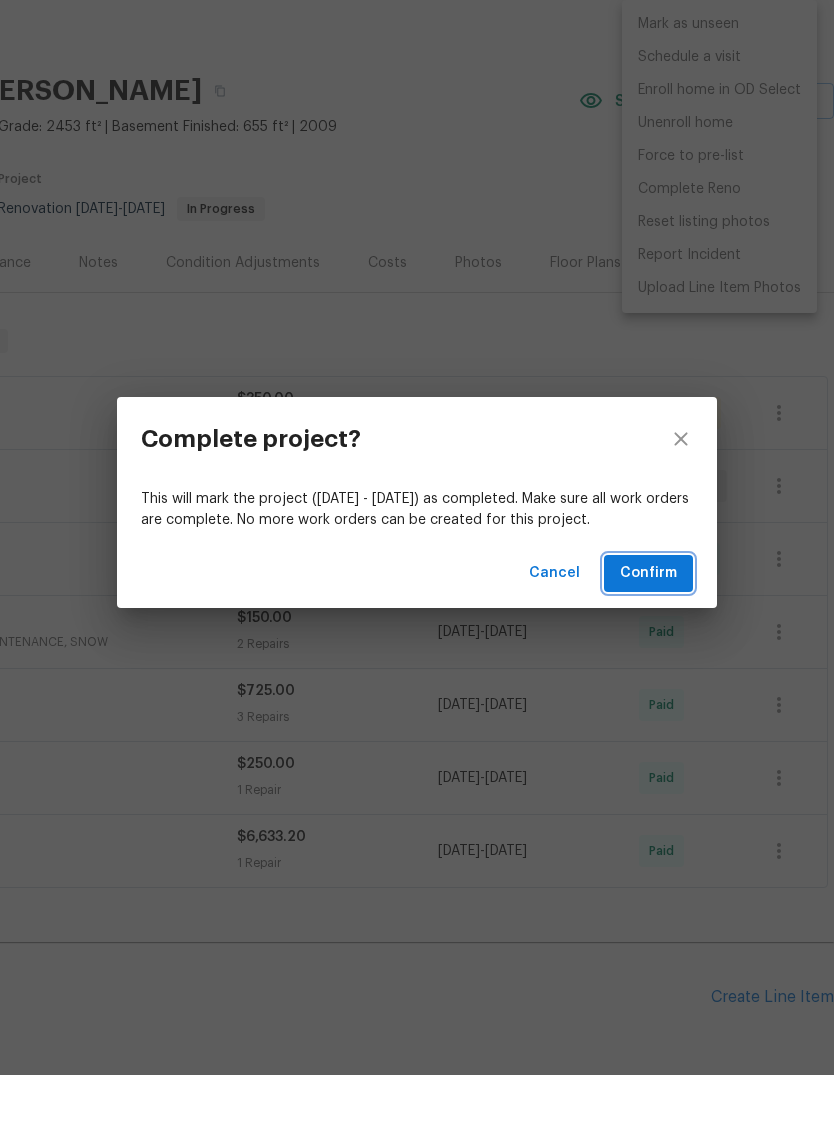 click on "Confirm" at bounding box center [648, 643] 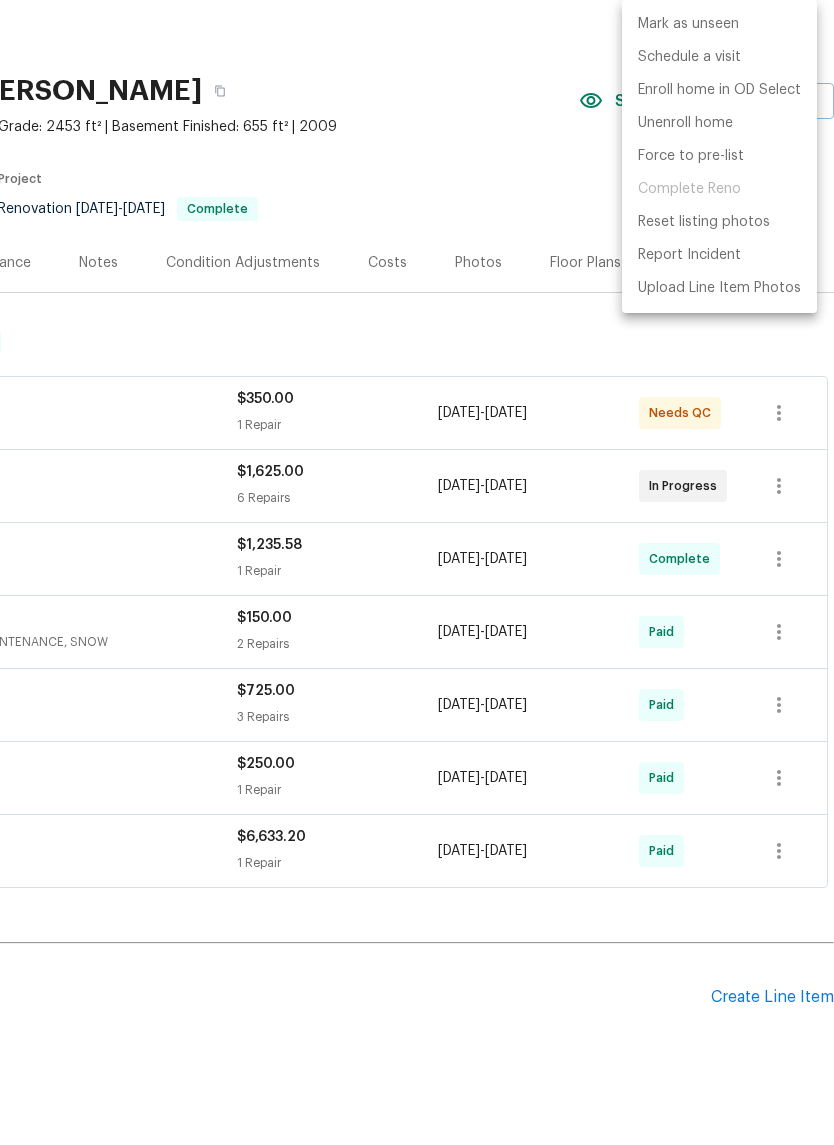 click at bounding box center (417, 572) 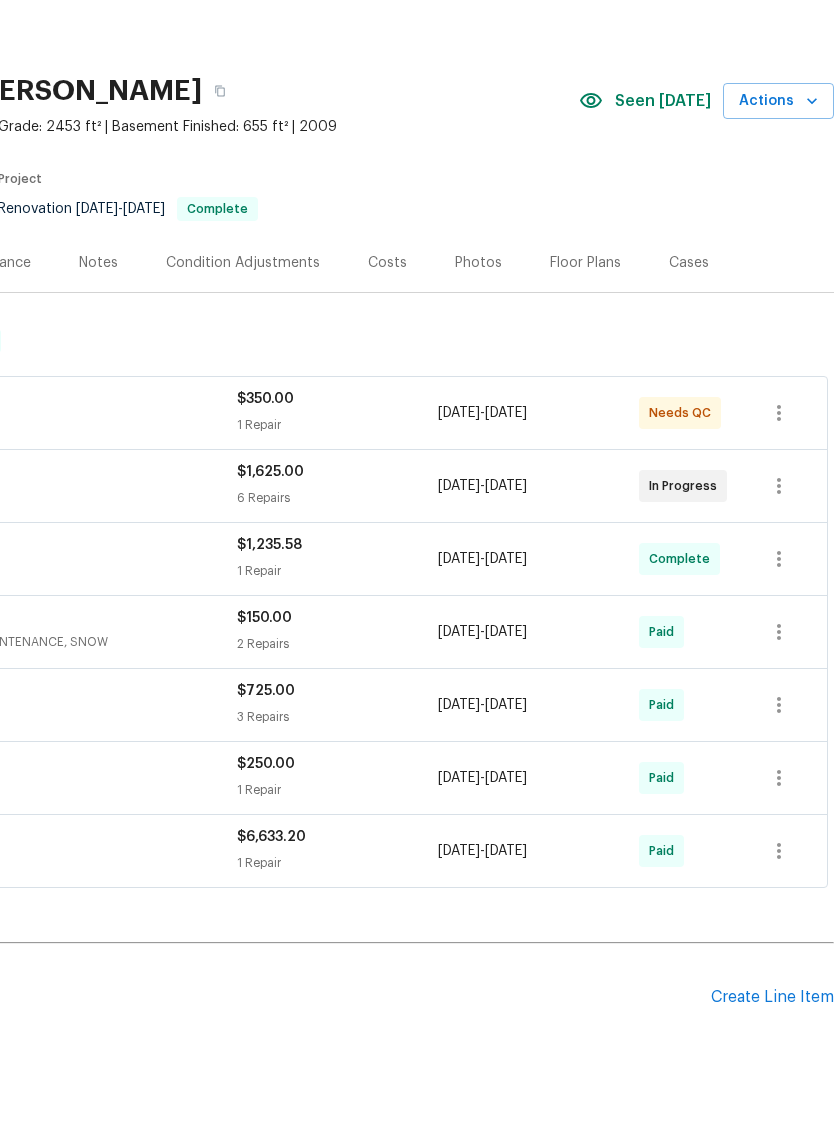 click on "Photos" at bounding box center (478, 333) 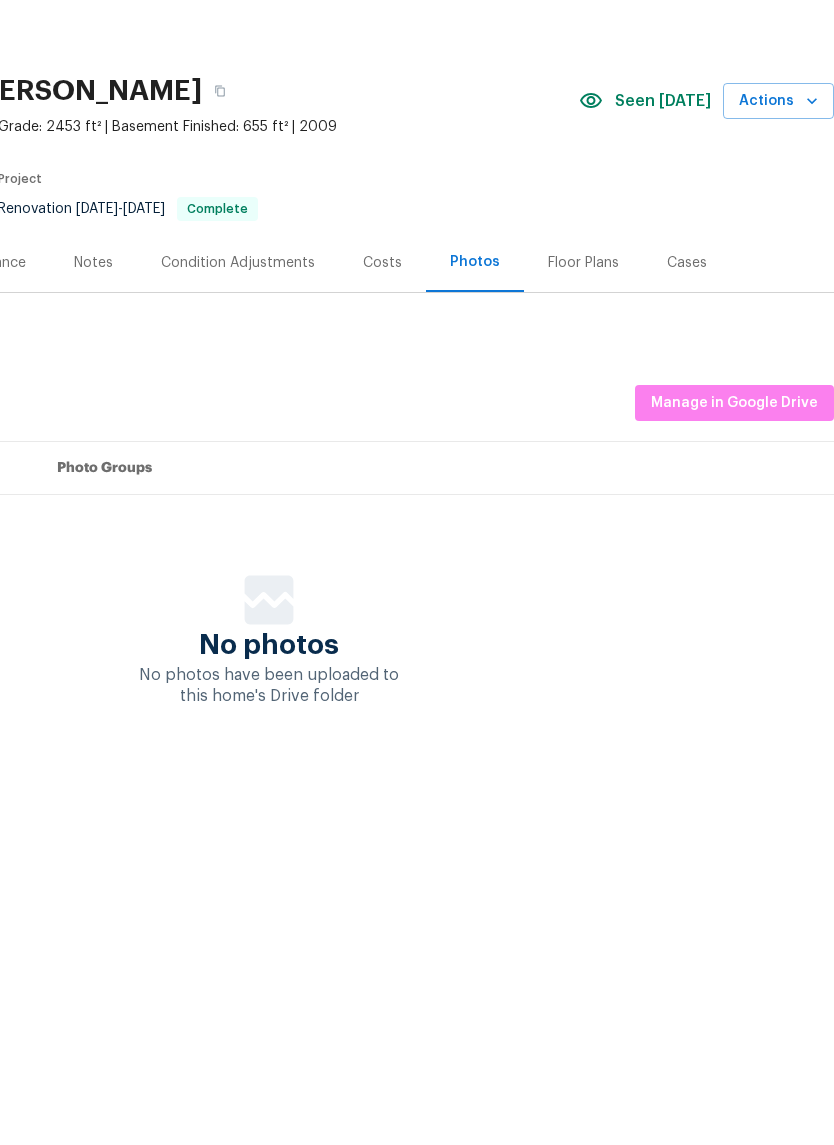scroll, scrollTop: 0, scrollLeft: 0, axis: both 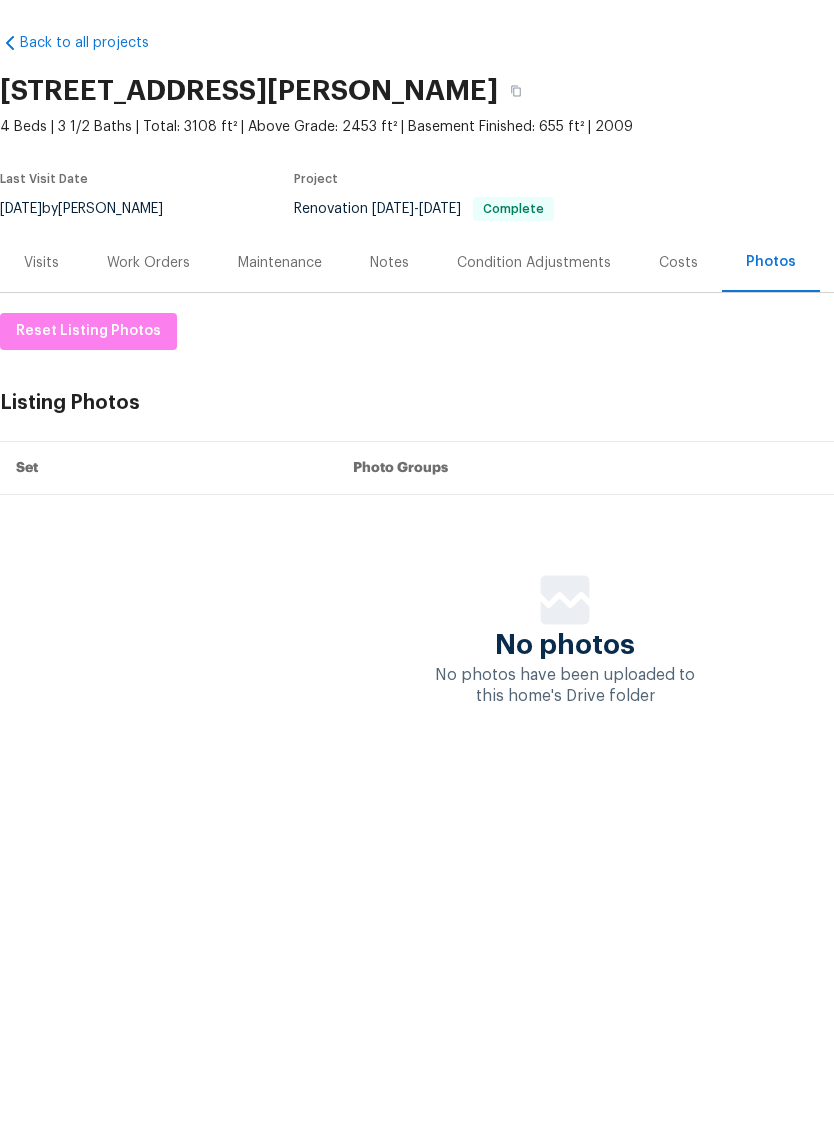 click on "Back to all projects" at bounding box center (96, 113) 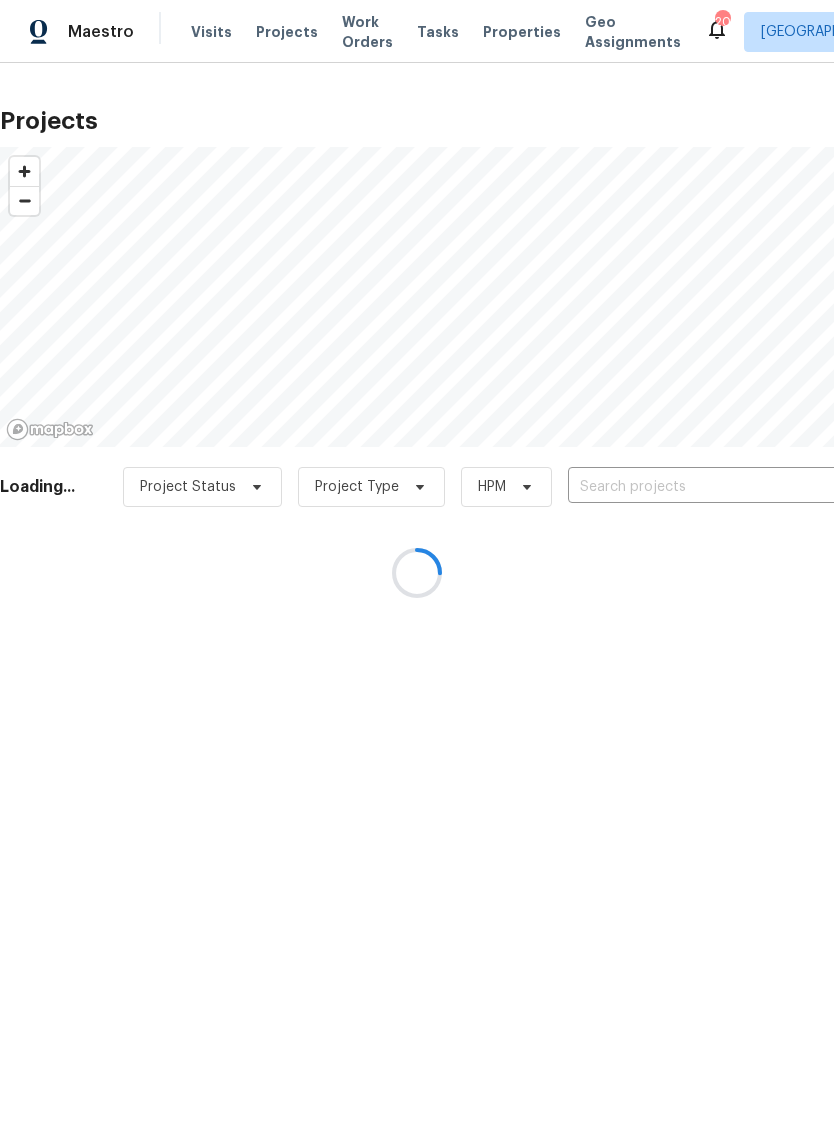 click at bounding box center (417, 572) 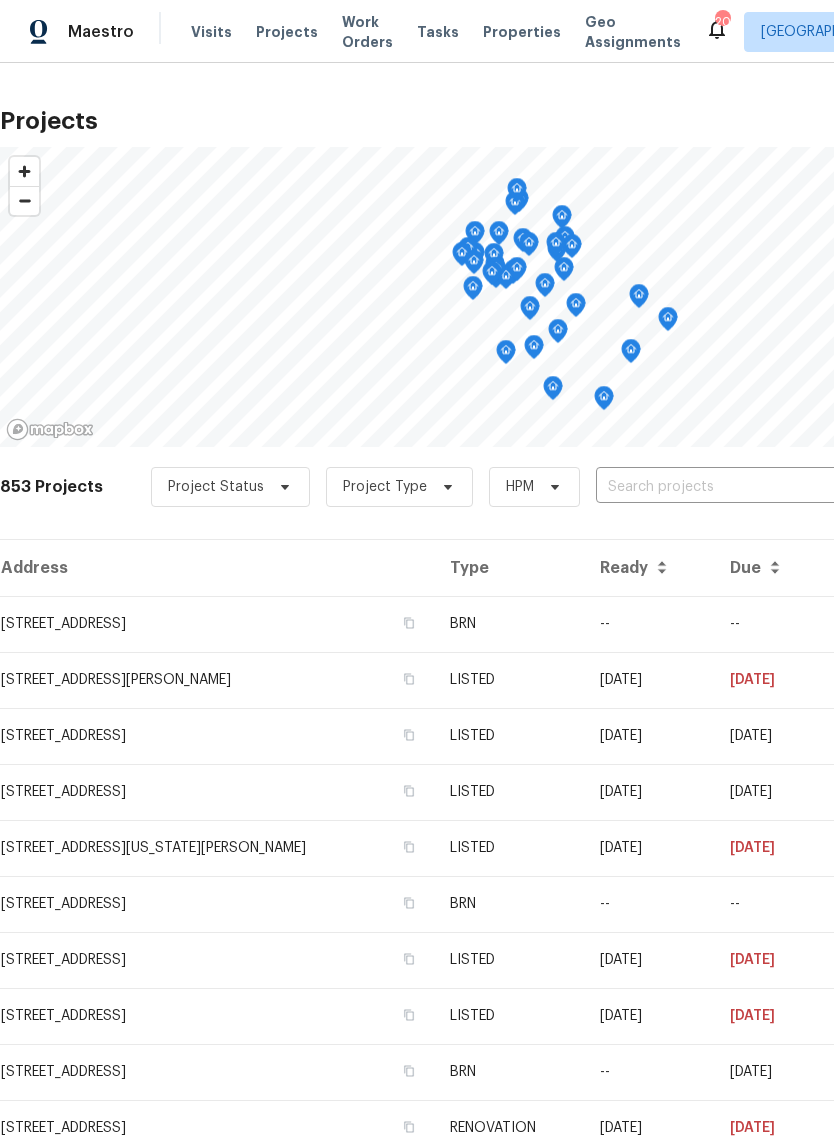 click on "Properties" at bounding box center (522, 32) 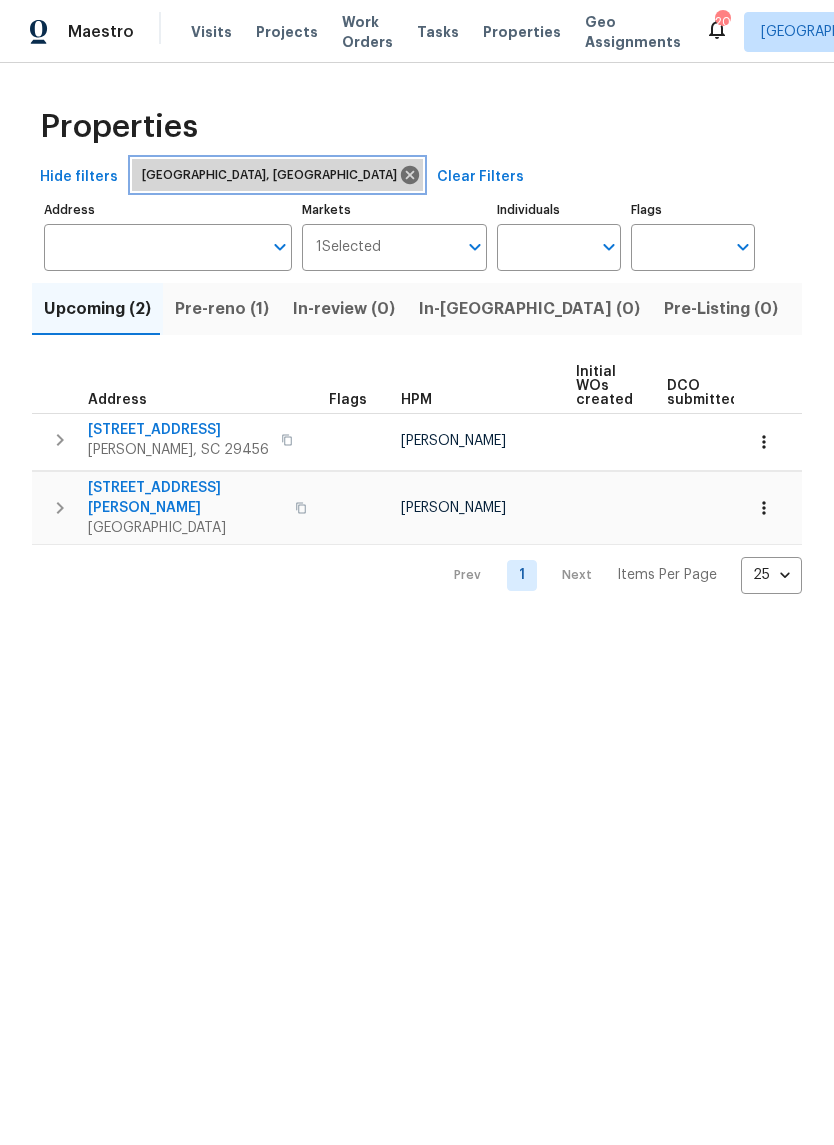 click 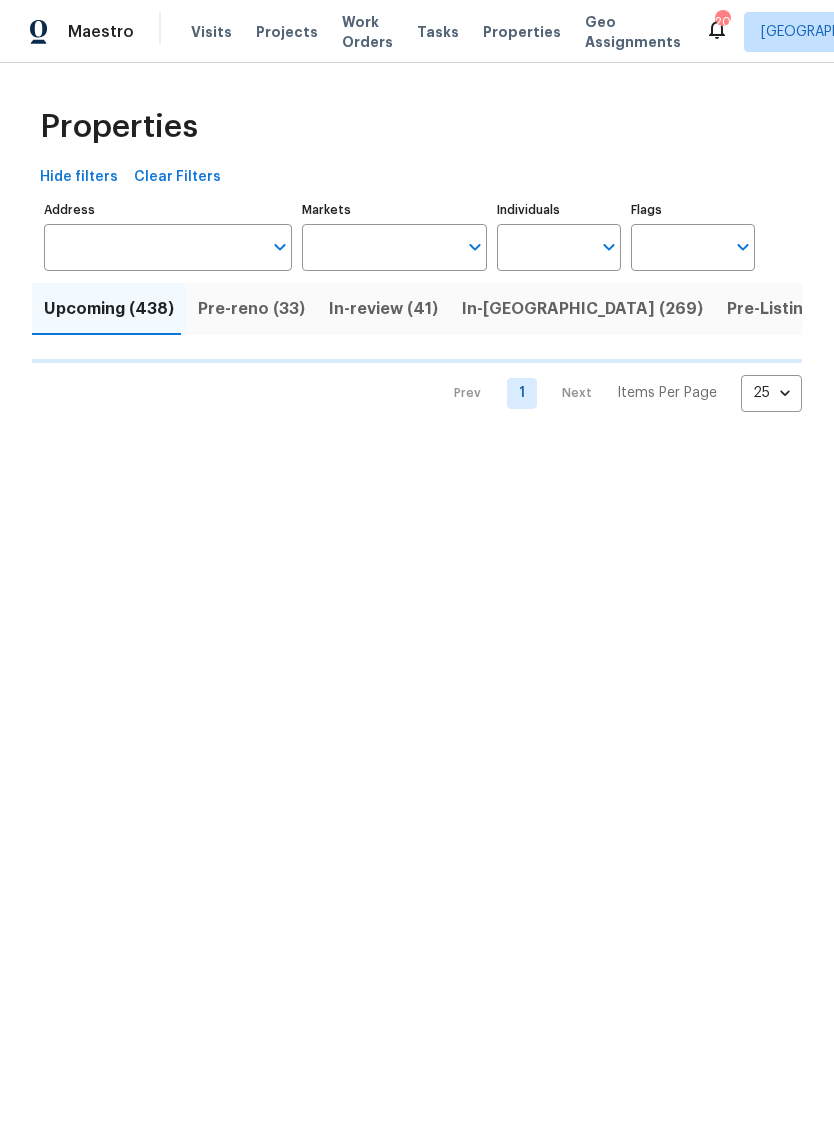 click on "Markets" at bounding box center (380, 247) 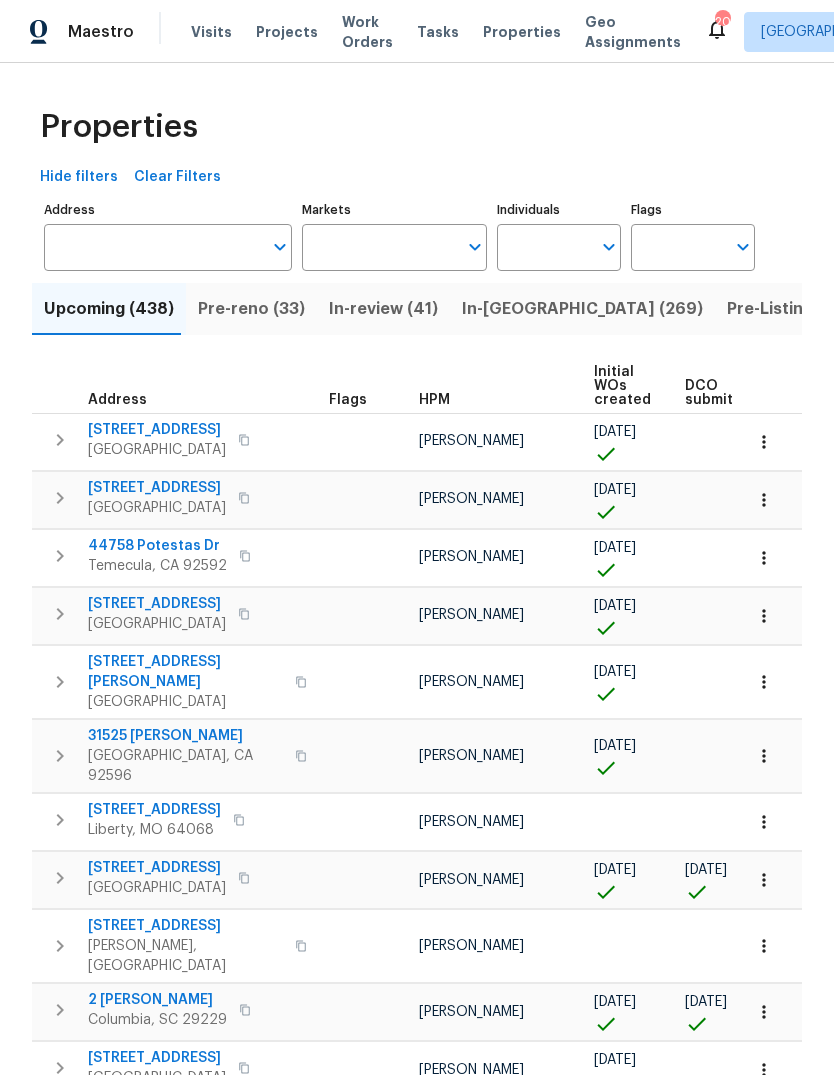 scroll, scrollTop: 0, scrollLeft: 0, axis: both 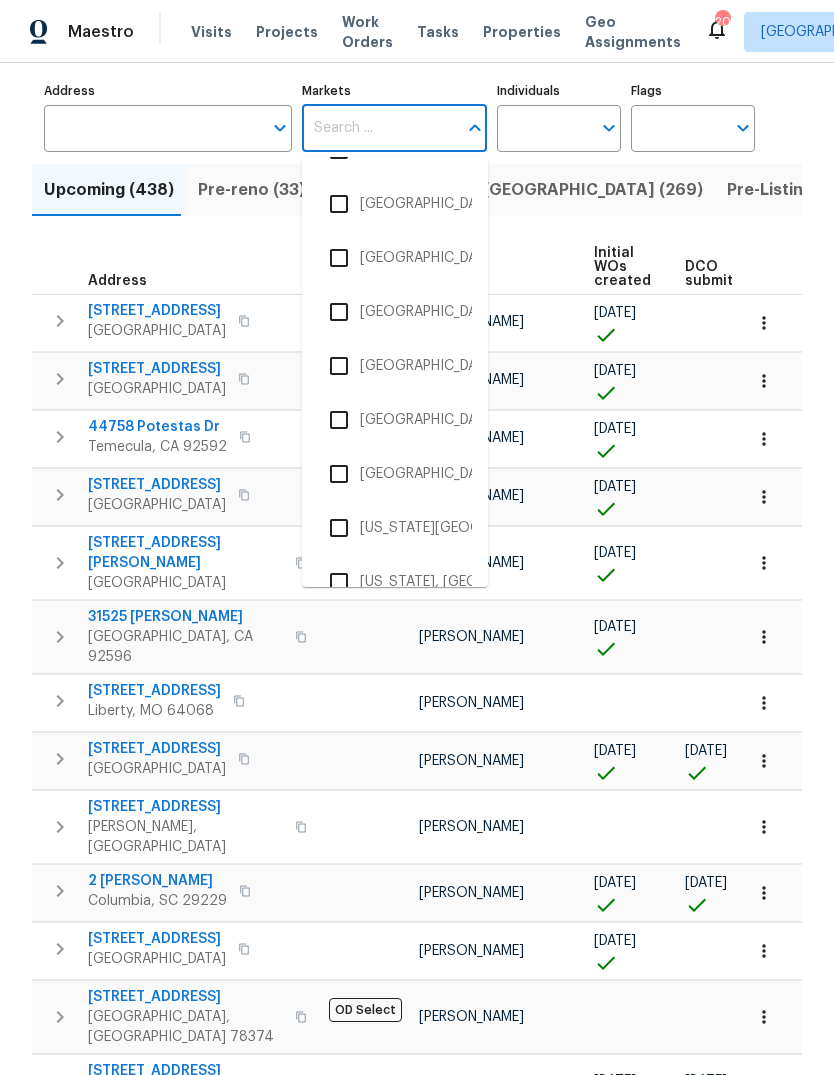 click on "[US_STATE], [GEOGRAPHIC_DATA]" at bounding box center (395, 582) 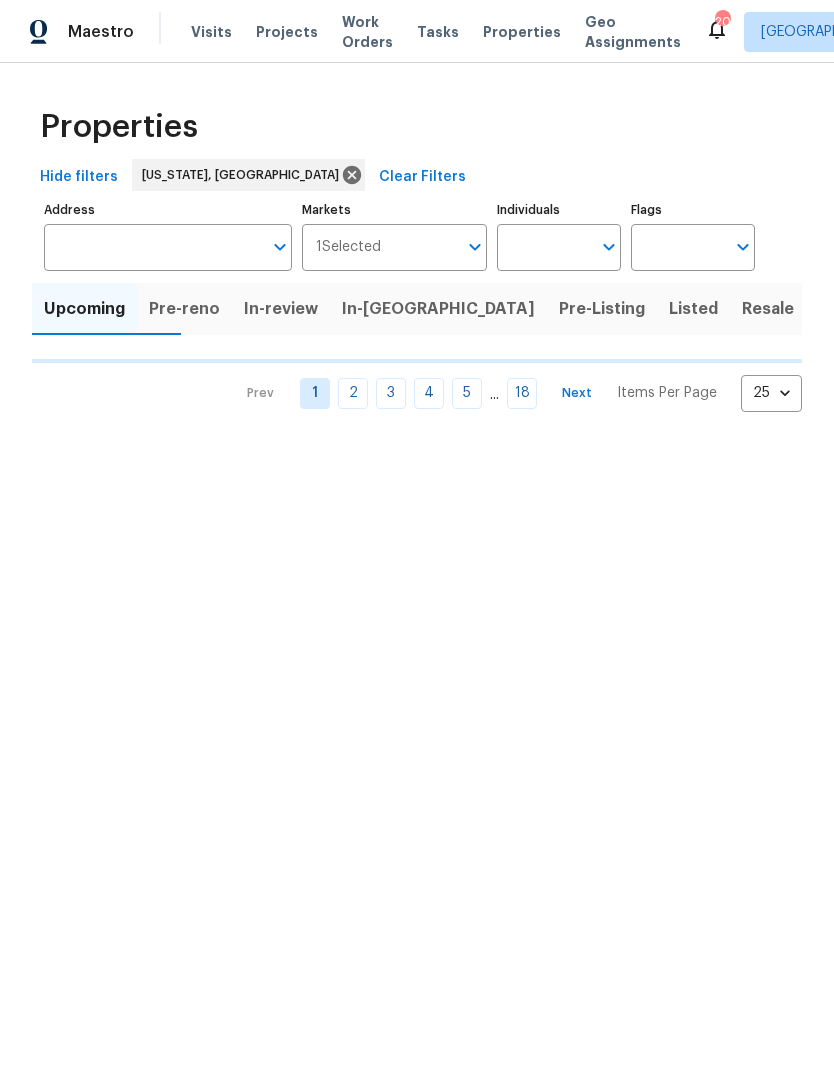 scroll, scrollTop: 0, scrollLeft: 0, axis: both 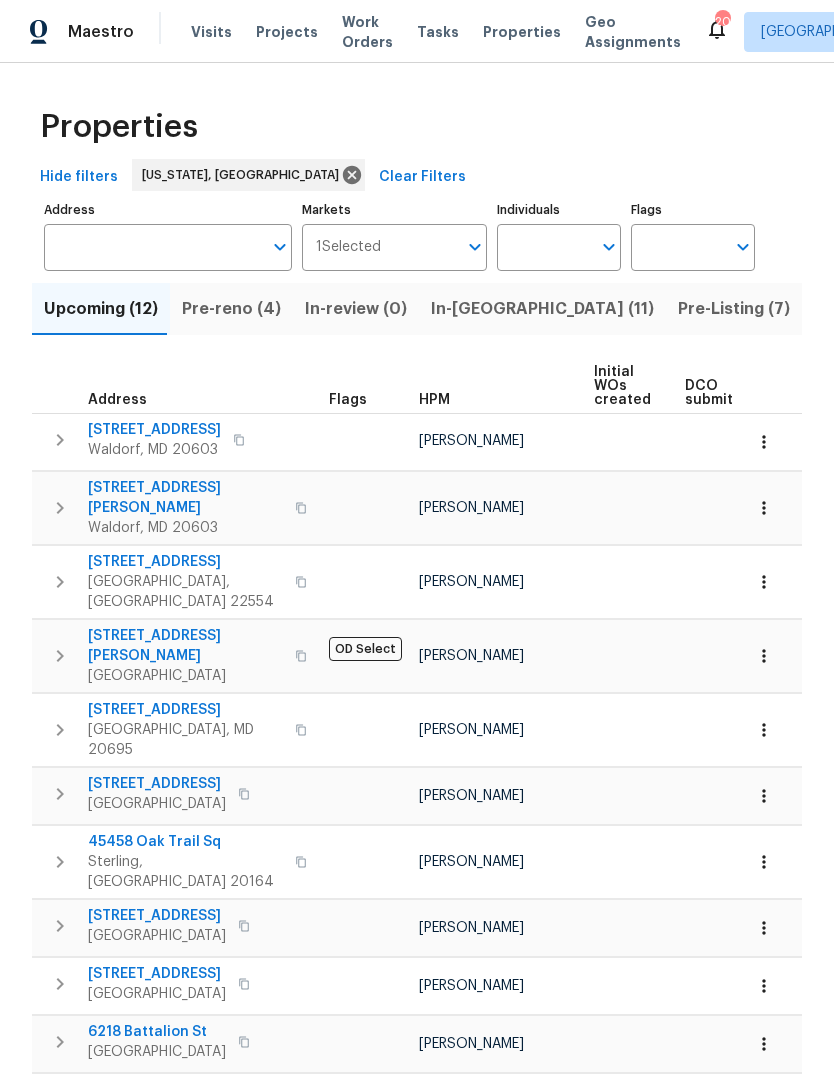 click on "Pre-Listing (7)" at bounding box center (734, 309) 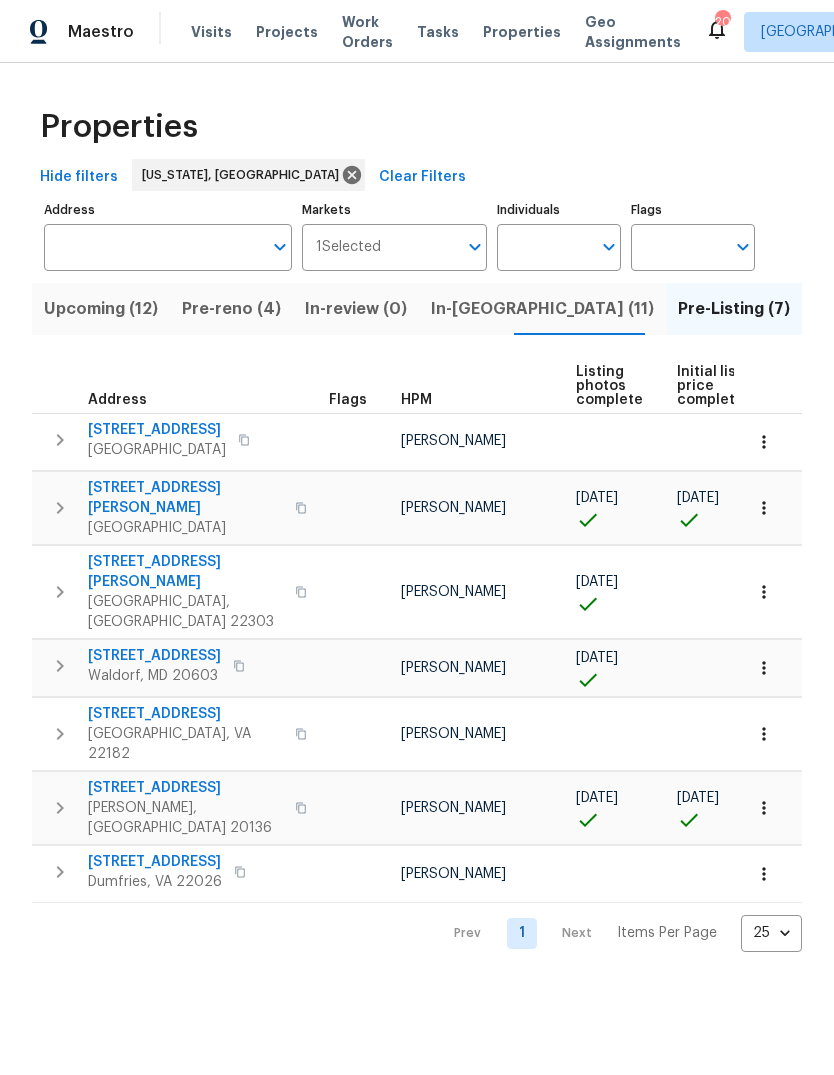 click on "In-reno (11)" at bounding box center [542, 309] 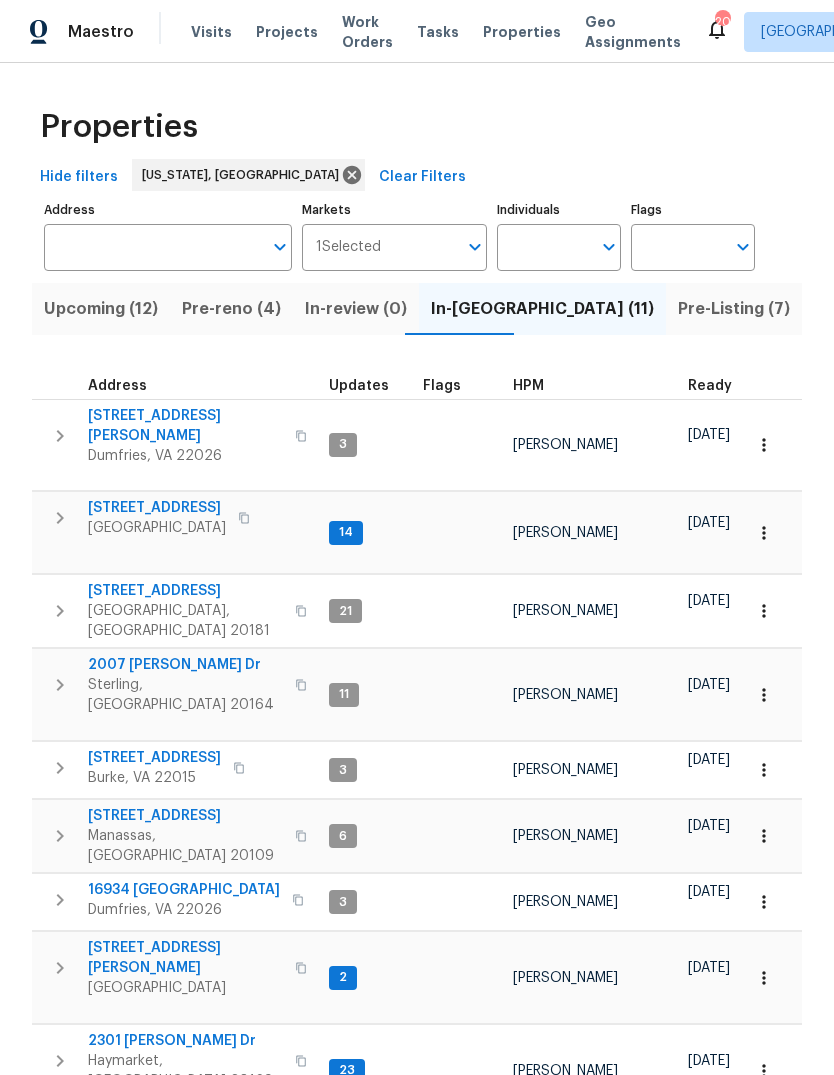 scroll, scrollTop: 0, scrollLeft: 0, axis: both 